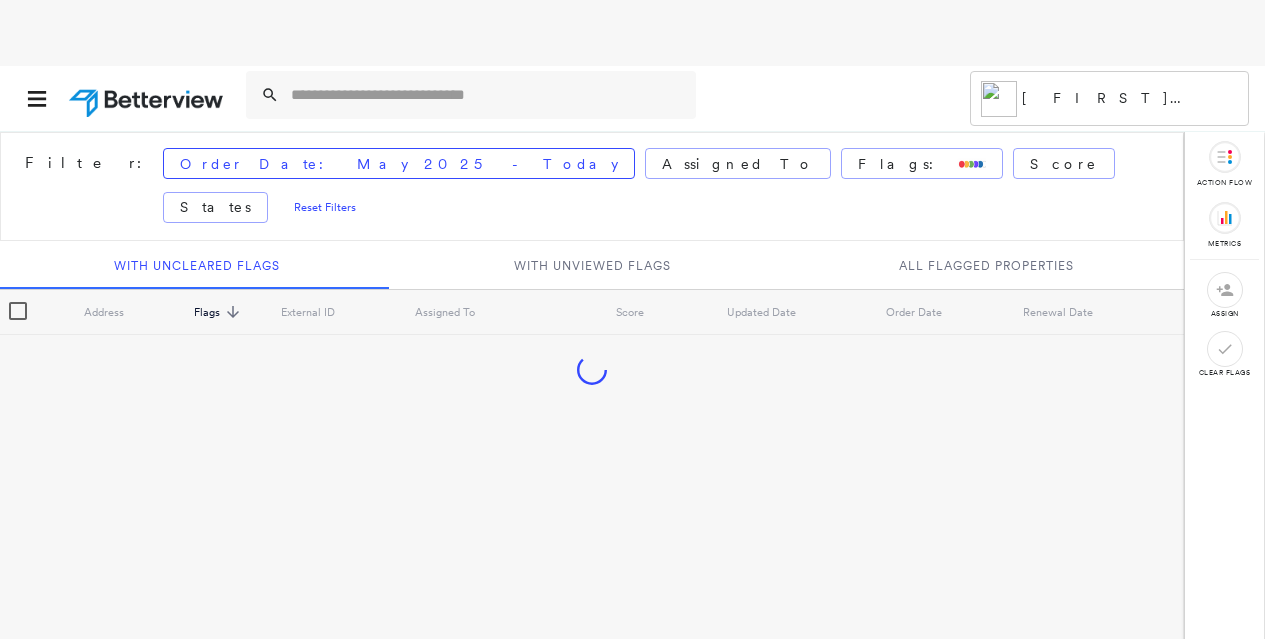 scroll, scrollTop: 0, scrollLeft: 0, axis: both 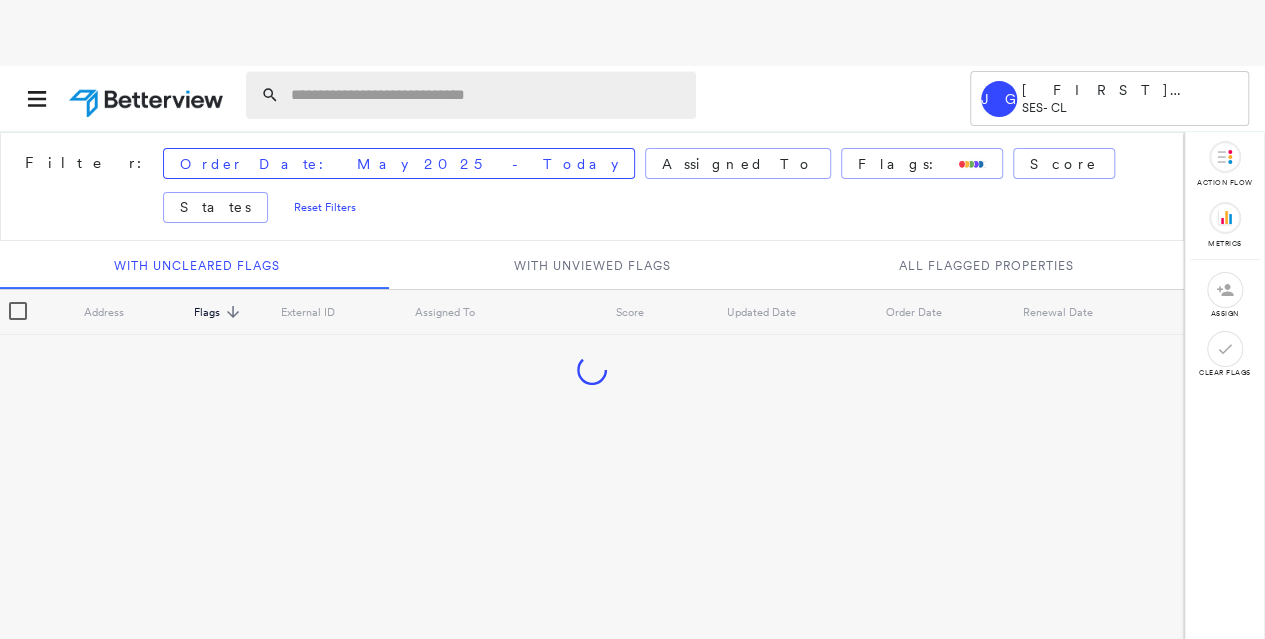 click at bounding box center [487, 95] 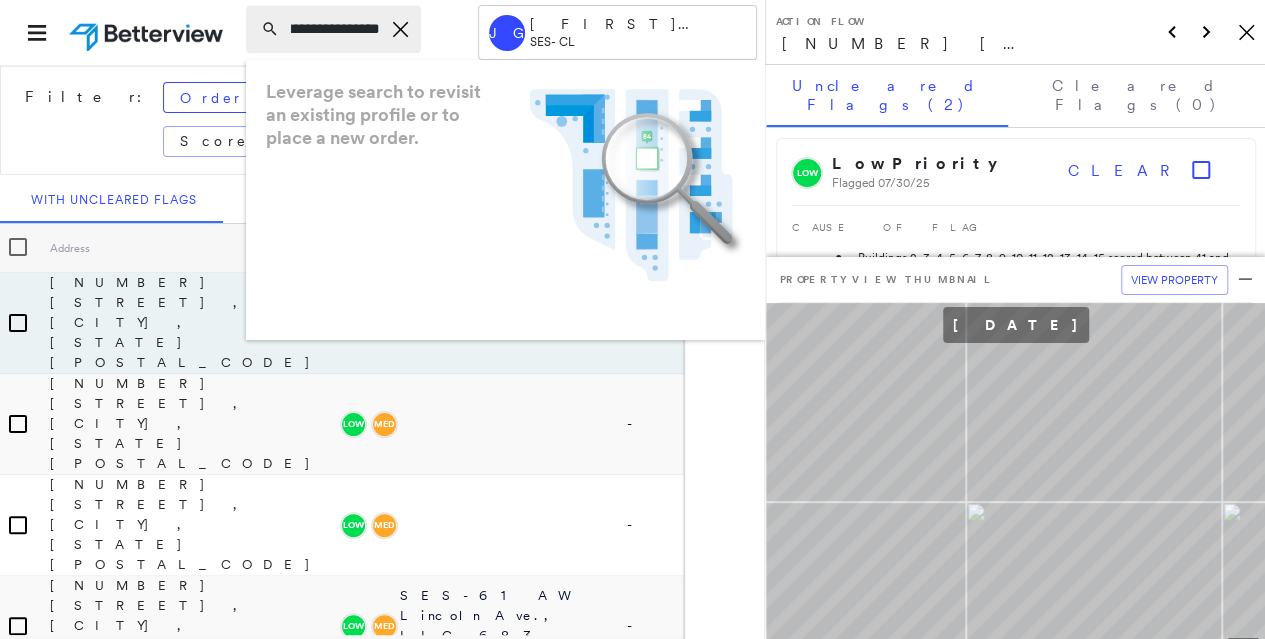 scroll, scrollTop: 0, scrollLeft: 230, axis: horizontal 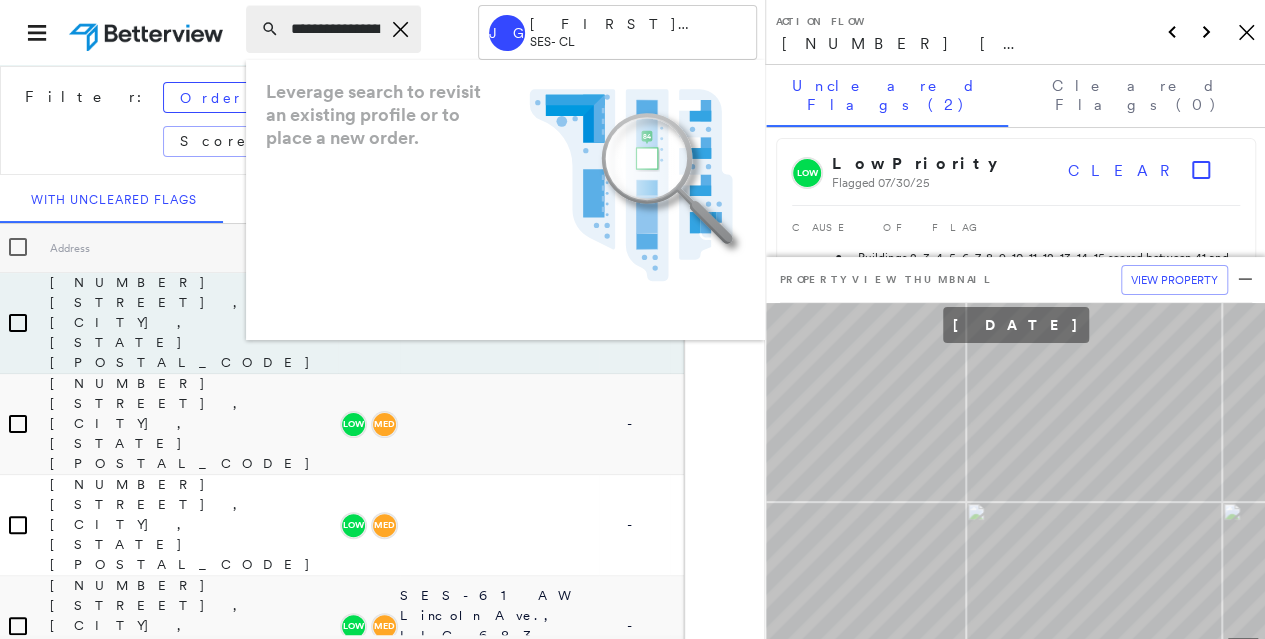 click on "**********" at bounding box center [333, 29] 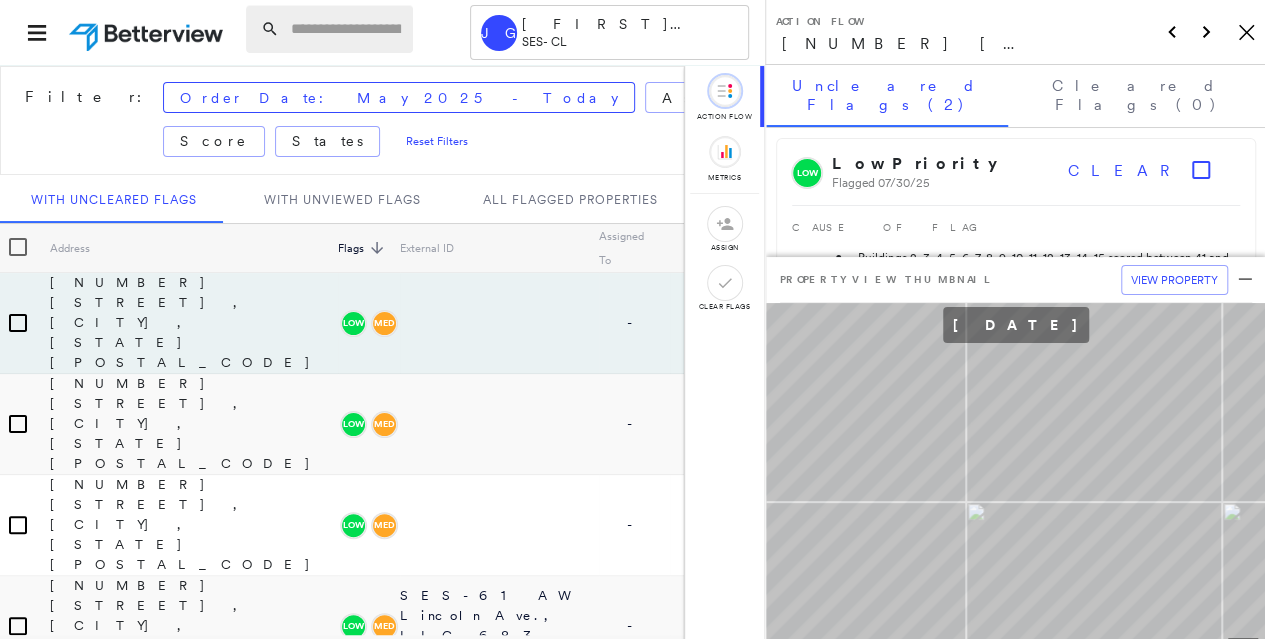 click at bounding box center (346, 29) 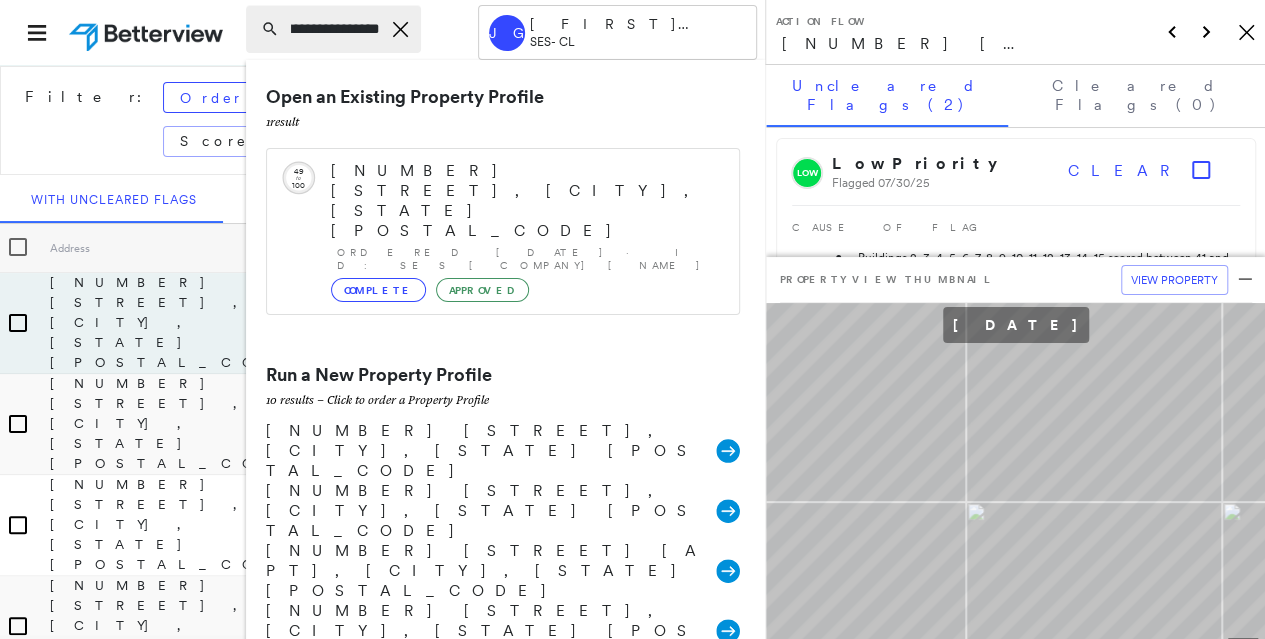 scroll, scrollTop: 0, scrollLeft: 34, axis: horizontal 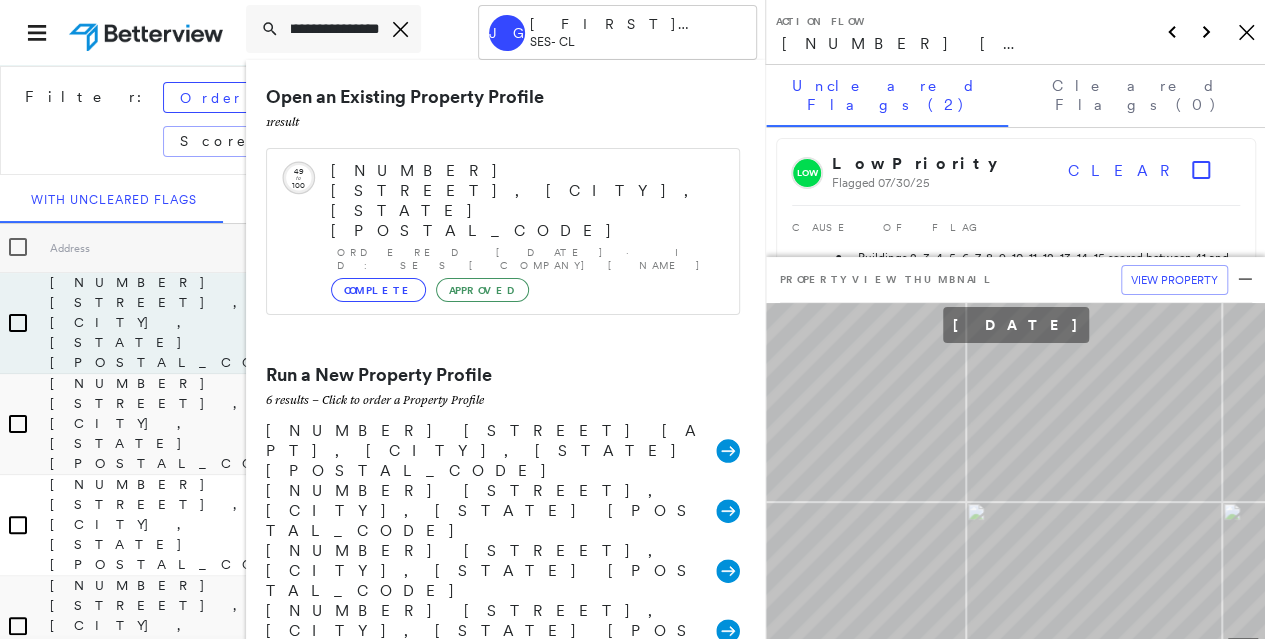 type on "**********" 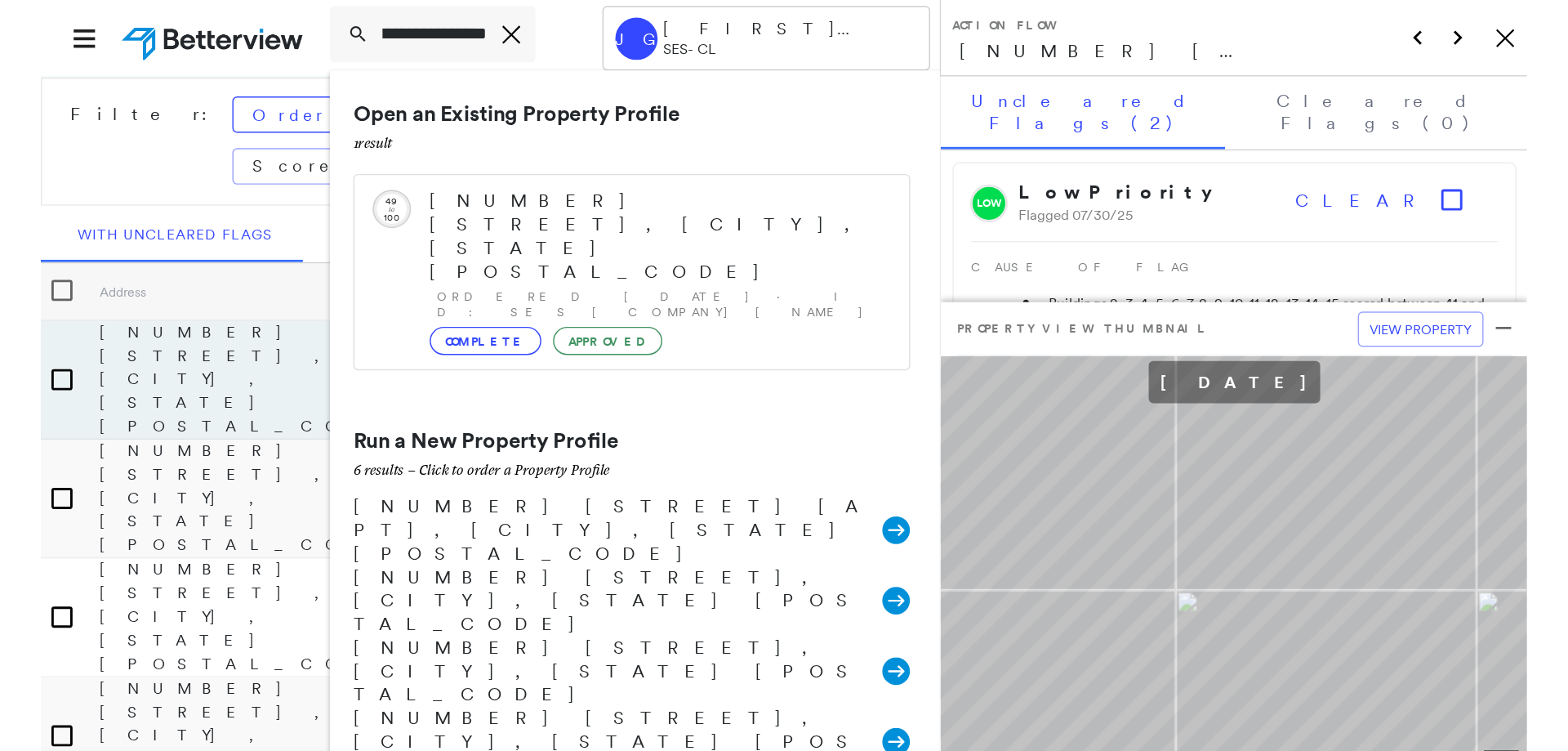scroll, scrollTop: 0, scrollLeft: 0, axis: both 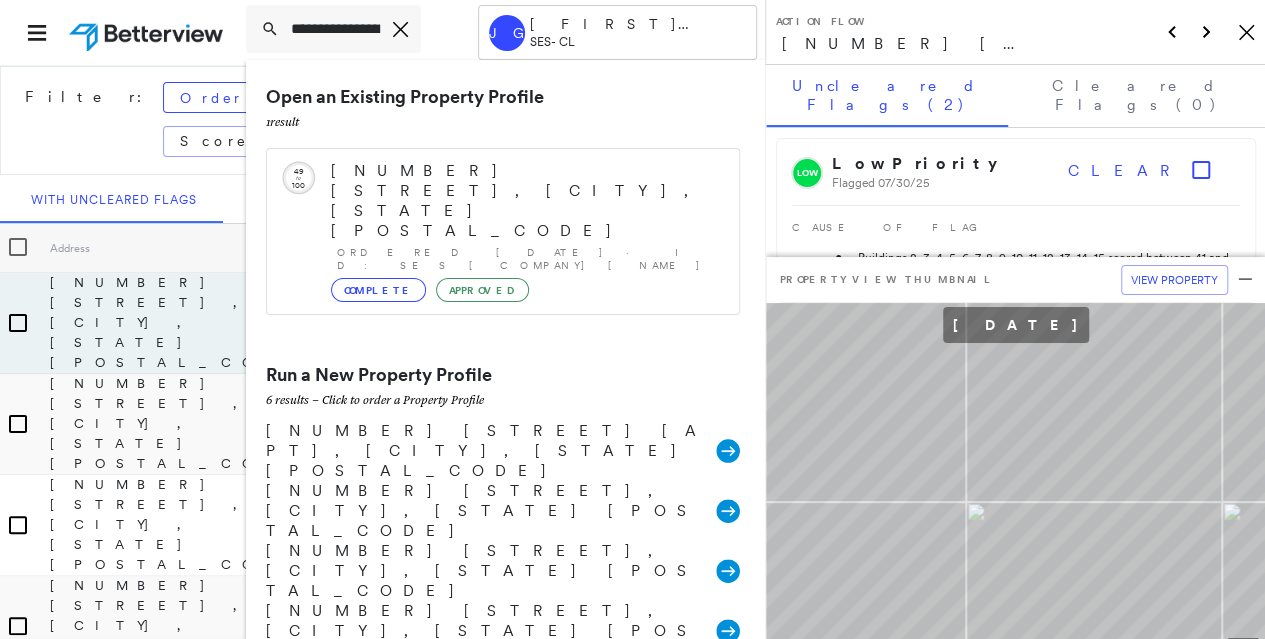 click on "[NUMBER] [STREET], [CITY], [STATE] [POSTAL_CODE]" at bounding box center [491, 751] 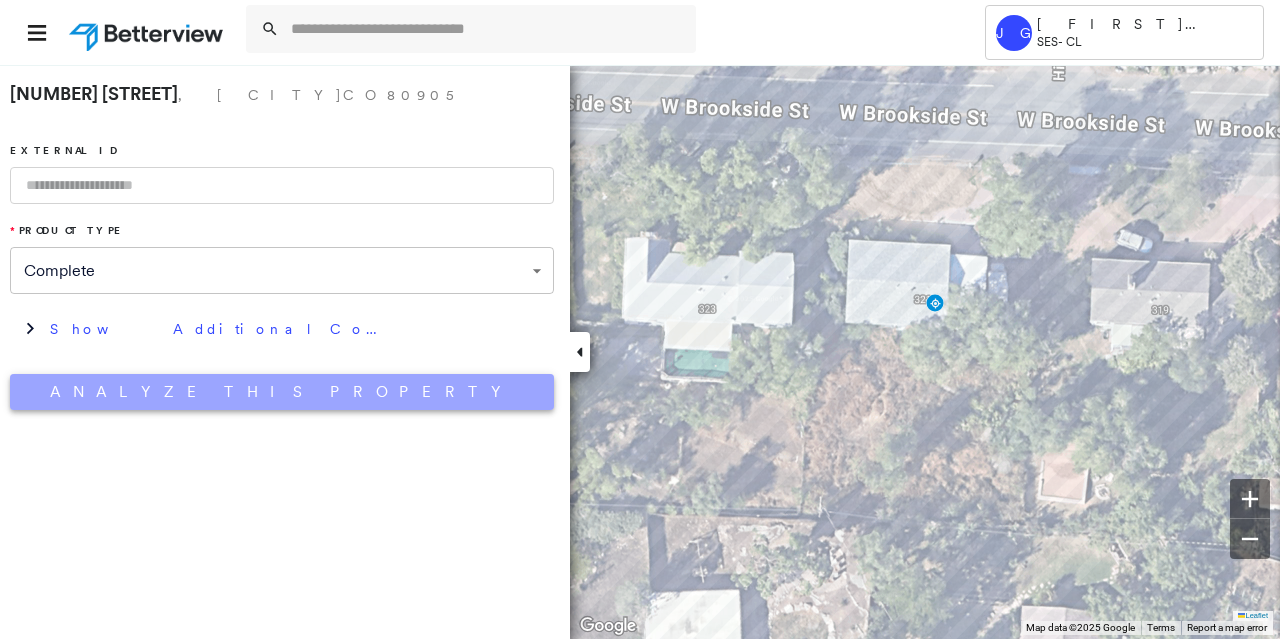 click on "Analyze This Property" at bounding box center (282, 392) 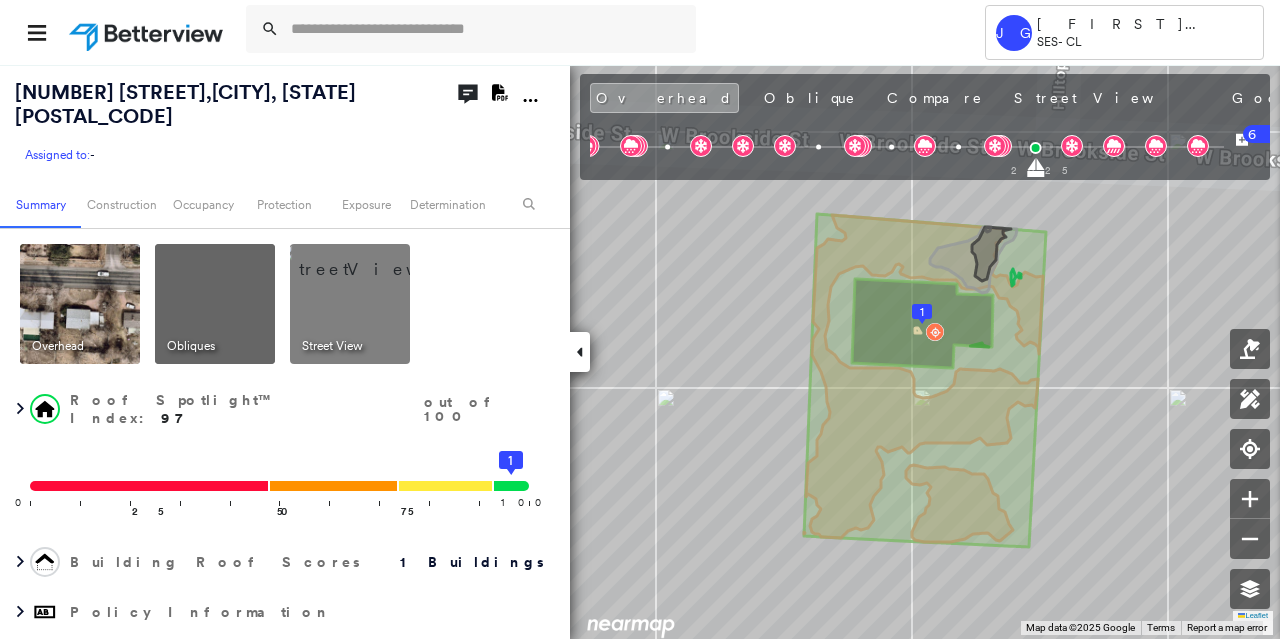 click on "Download PDF Report" 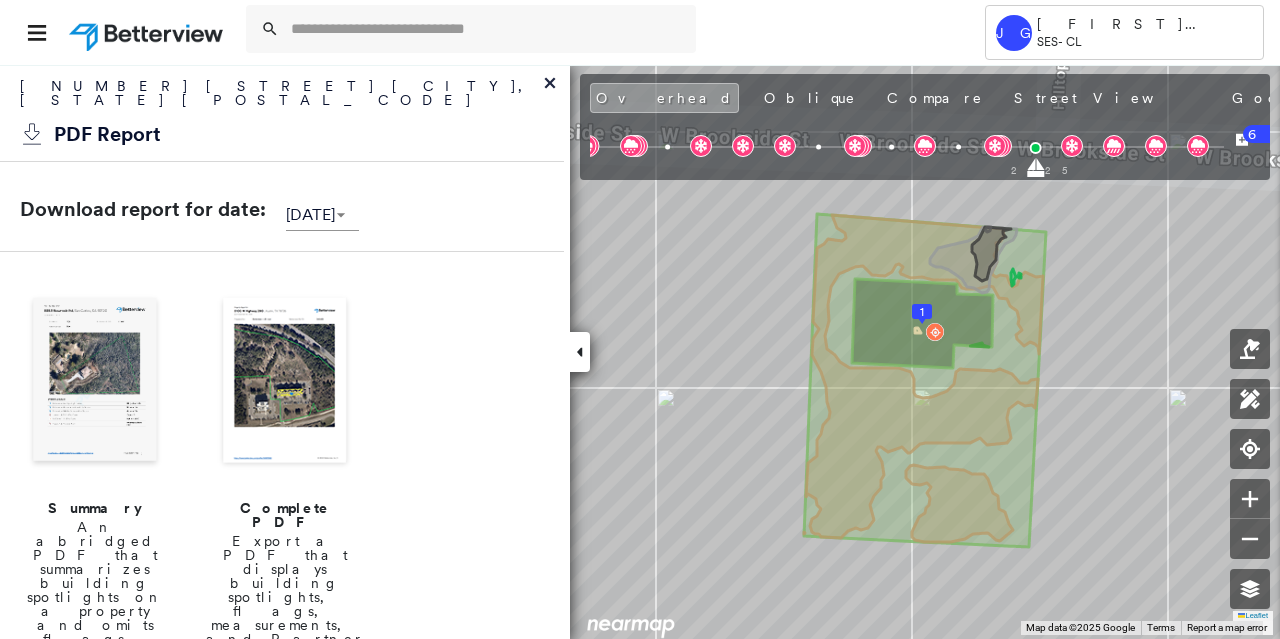 click at bounding box center (285, 382) 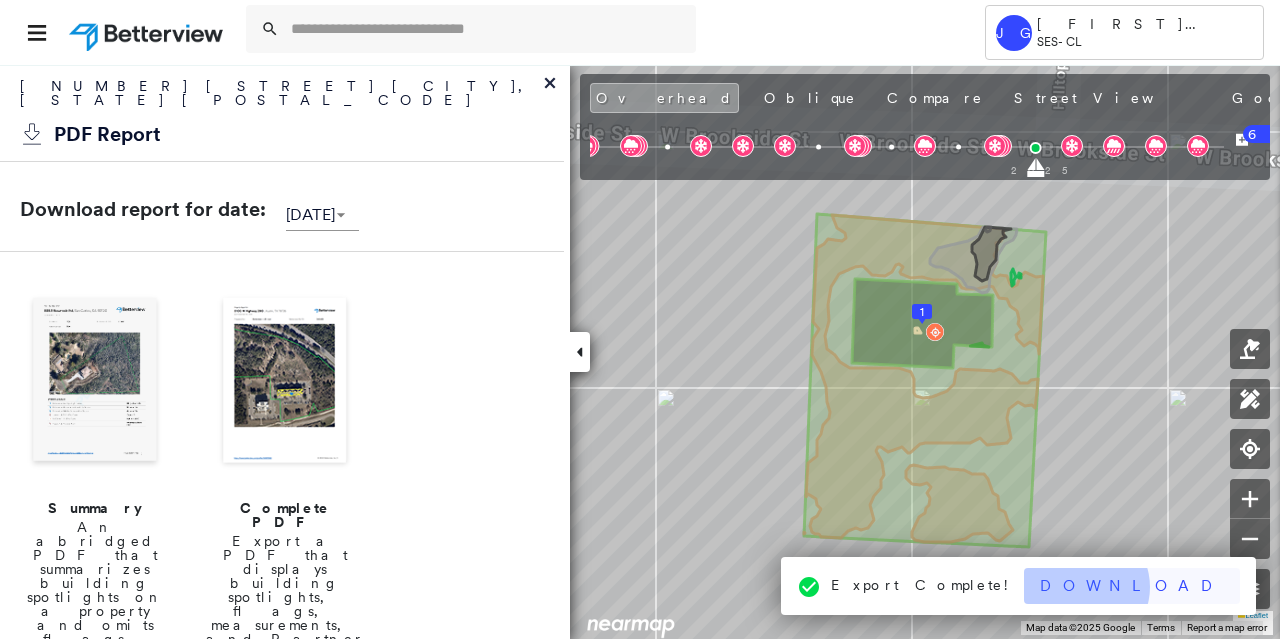 click on "Download" at bounding box center [1132, 586] 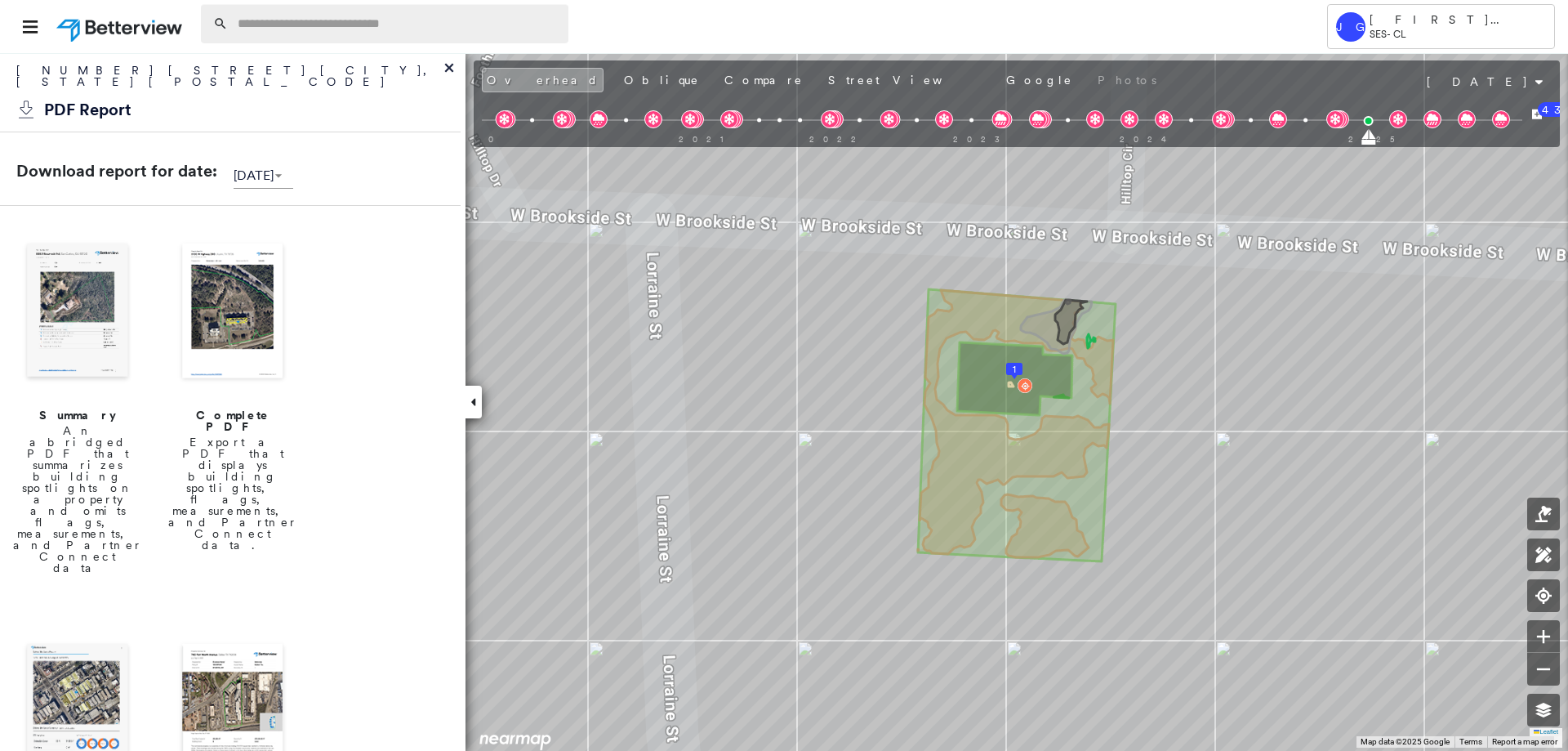 click at bounding box center (398, 24) 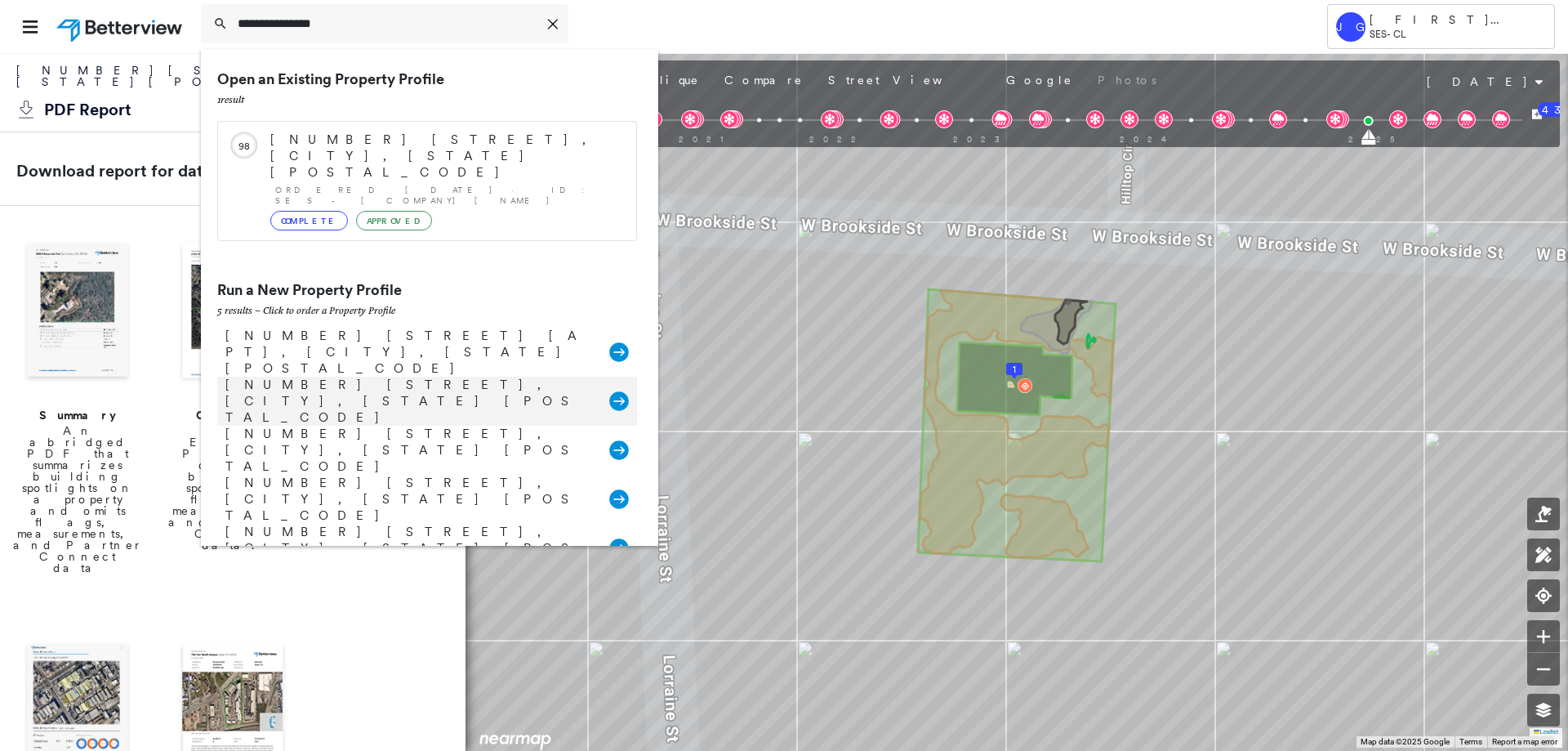 type on "**********" 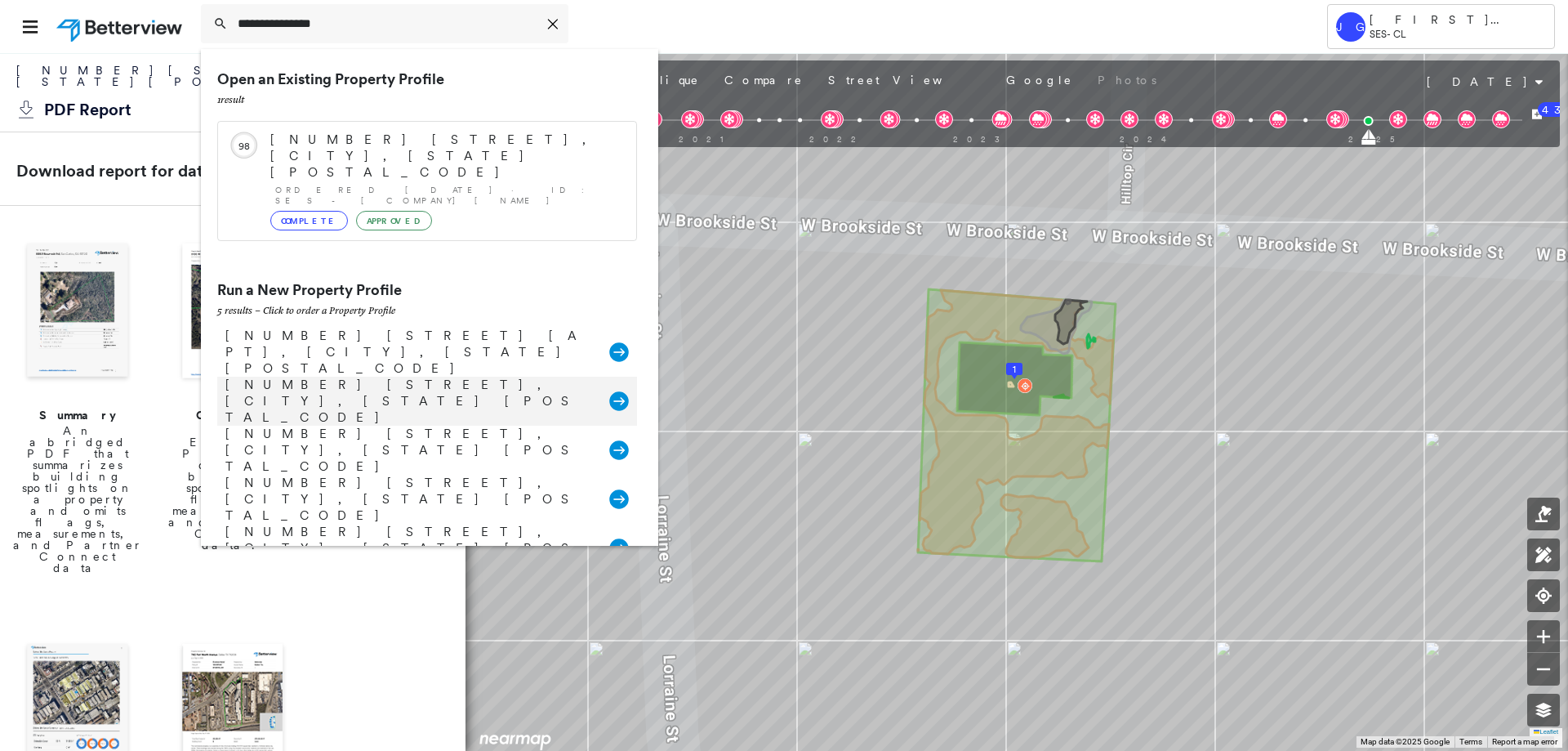 click on "[NUMBER] [STREET], [CITY], [STATE] [POSTAL_CODE]" at bounding box center [409, 401] 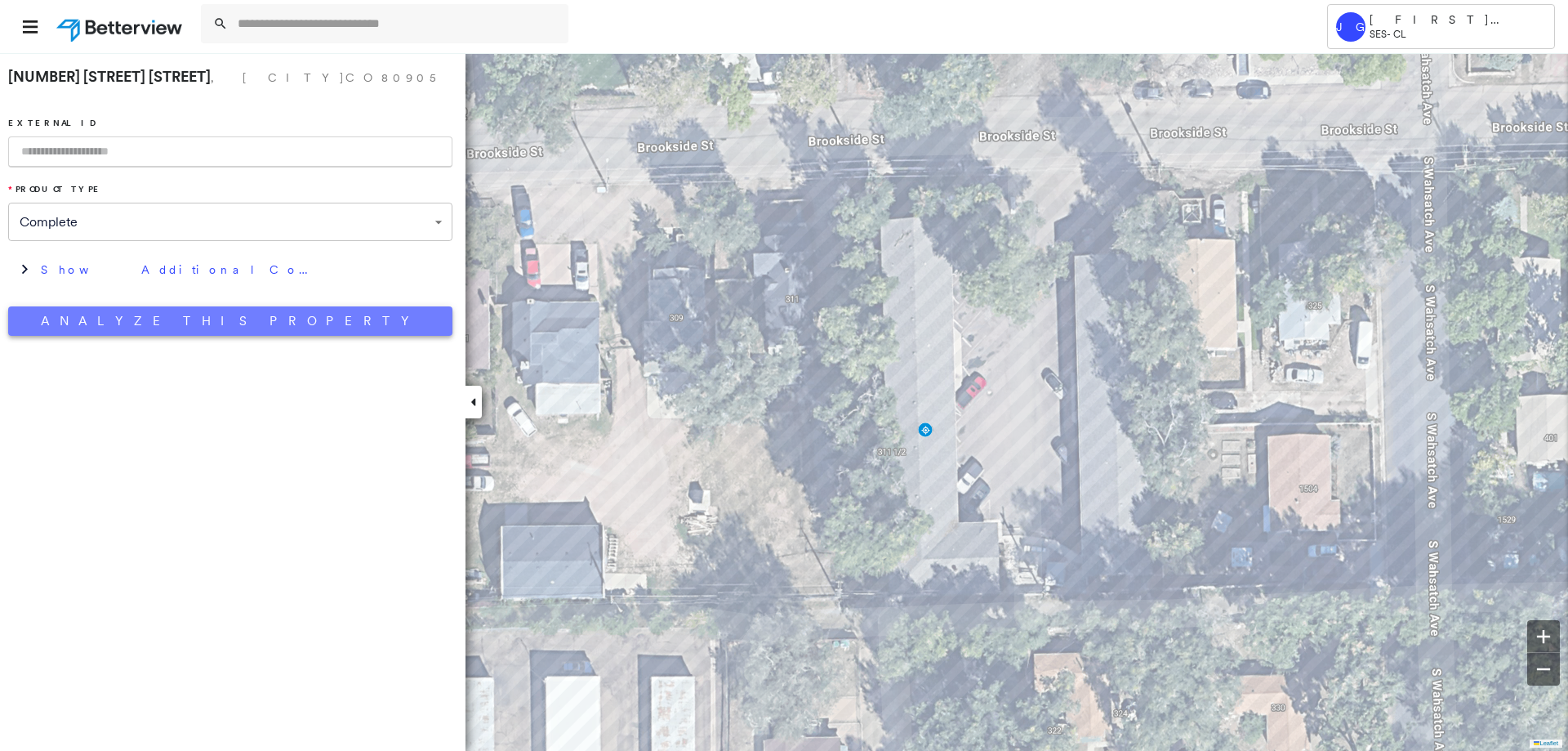 click on "Analyze This Property" at bounding box center (230, 321) 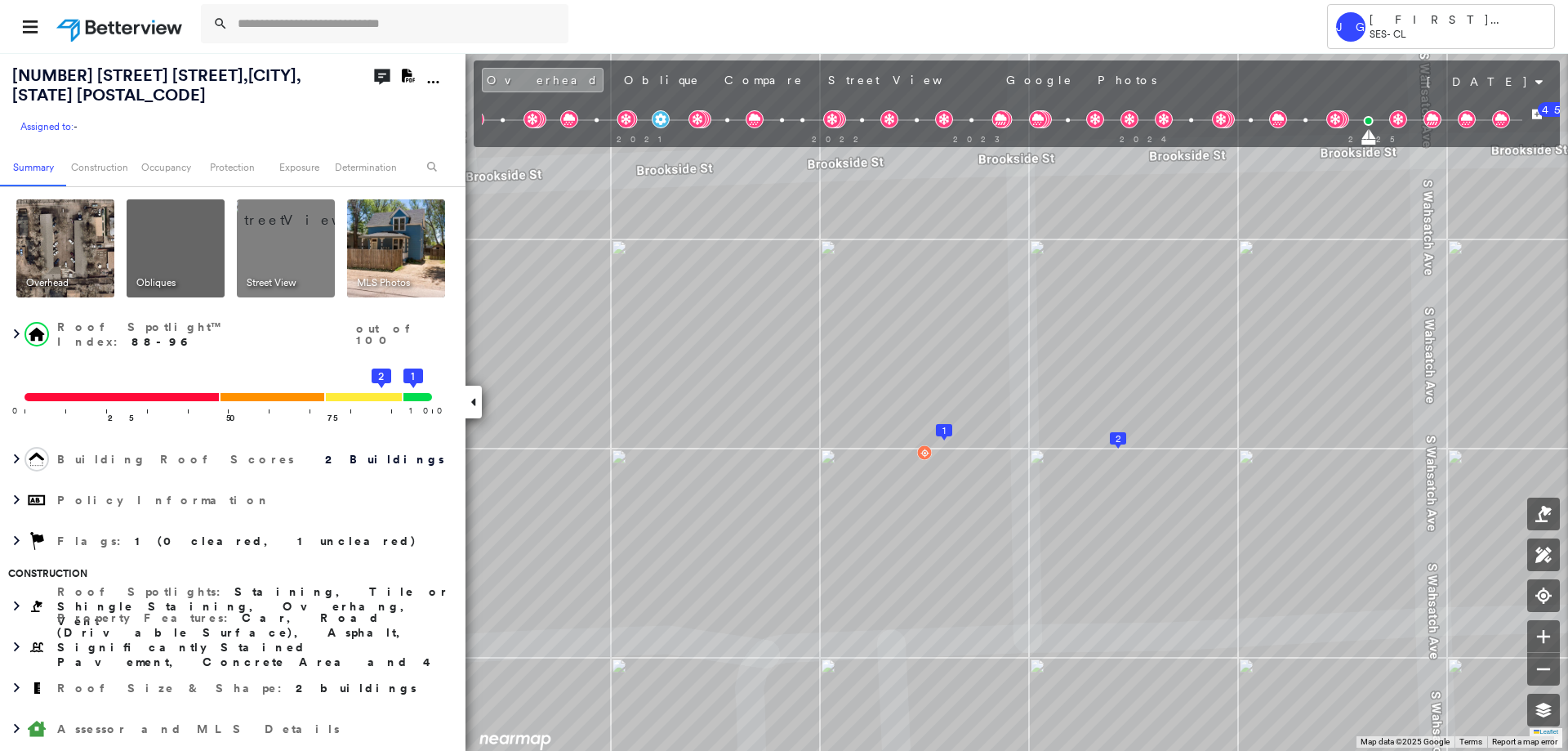 click 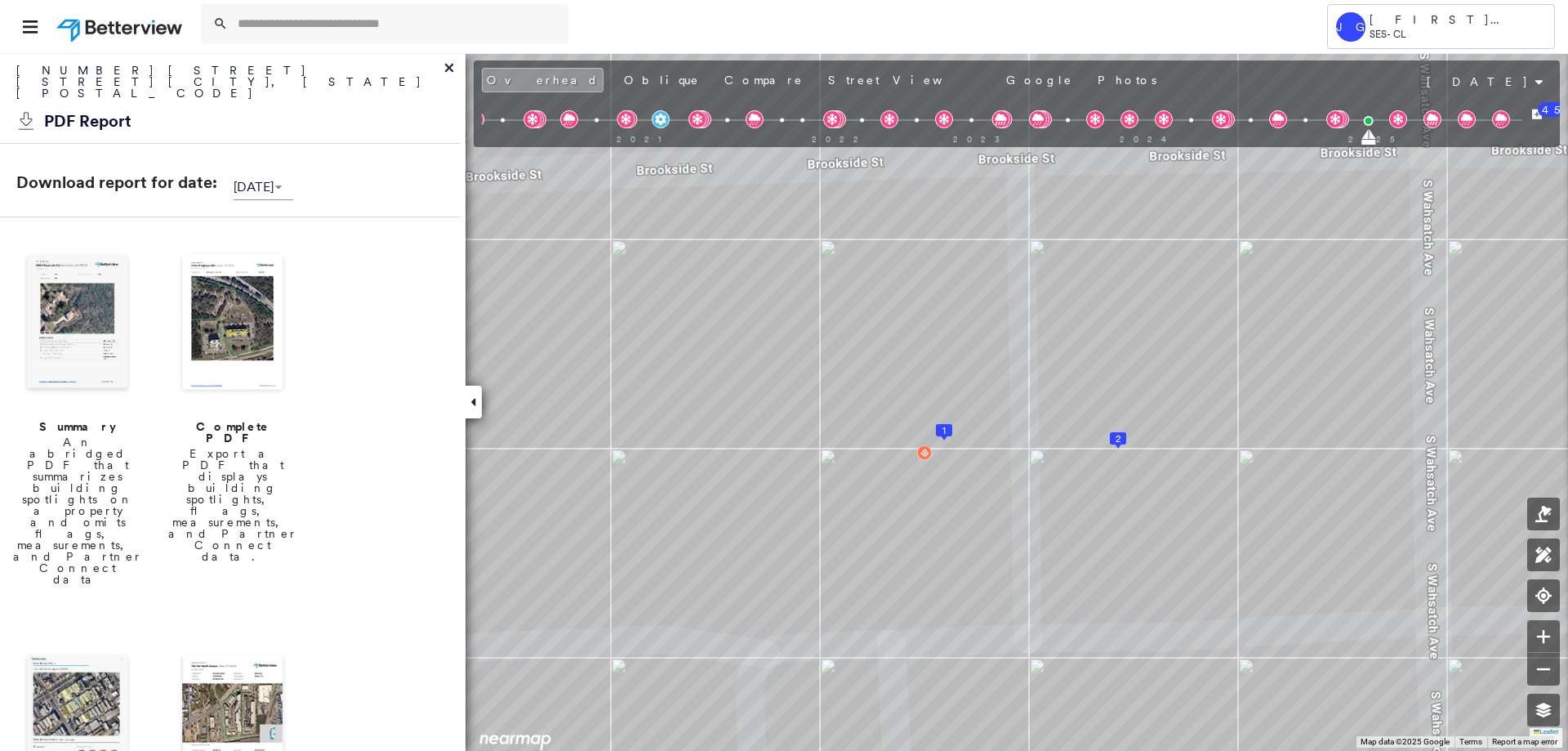 click at bounding box center [233, 324] 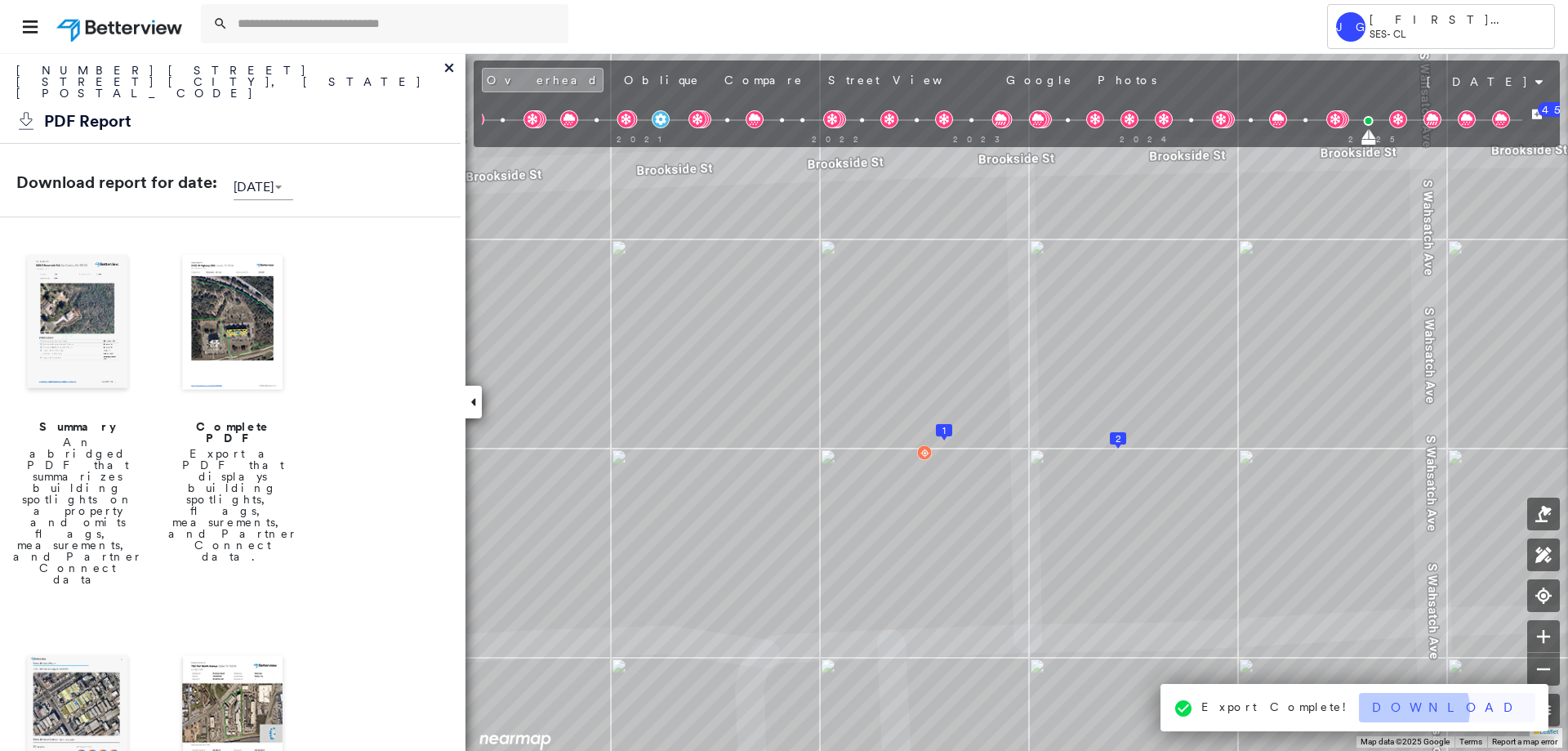 click on "Download" at bounding box center (1447, 708) 